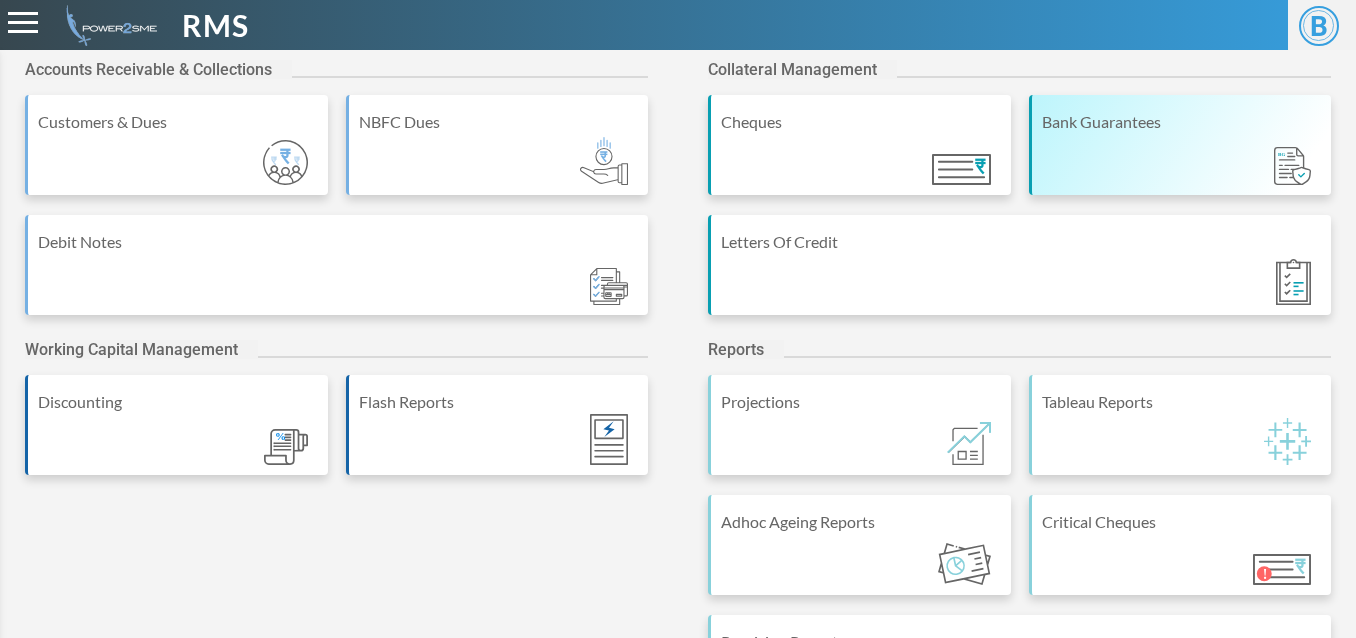 scroll, scrollTop: 0, scrollLeft: 0, axis: both 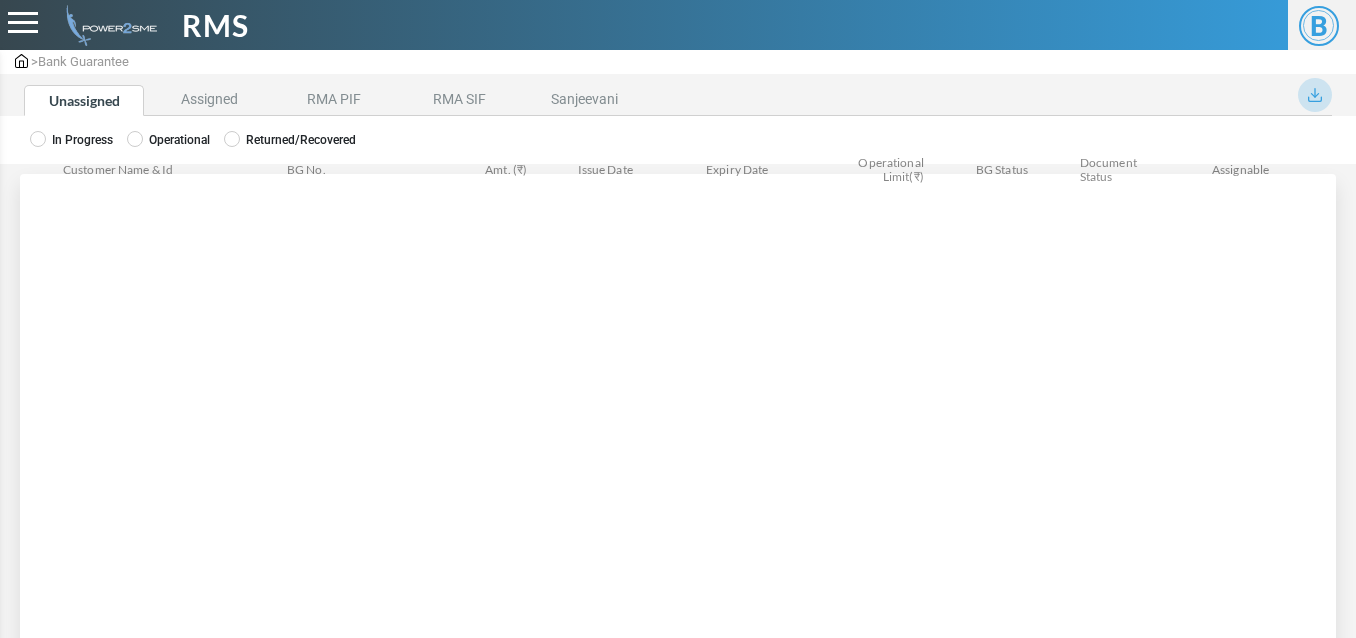 click on "Operational" at bounding box center [168, 140] 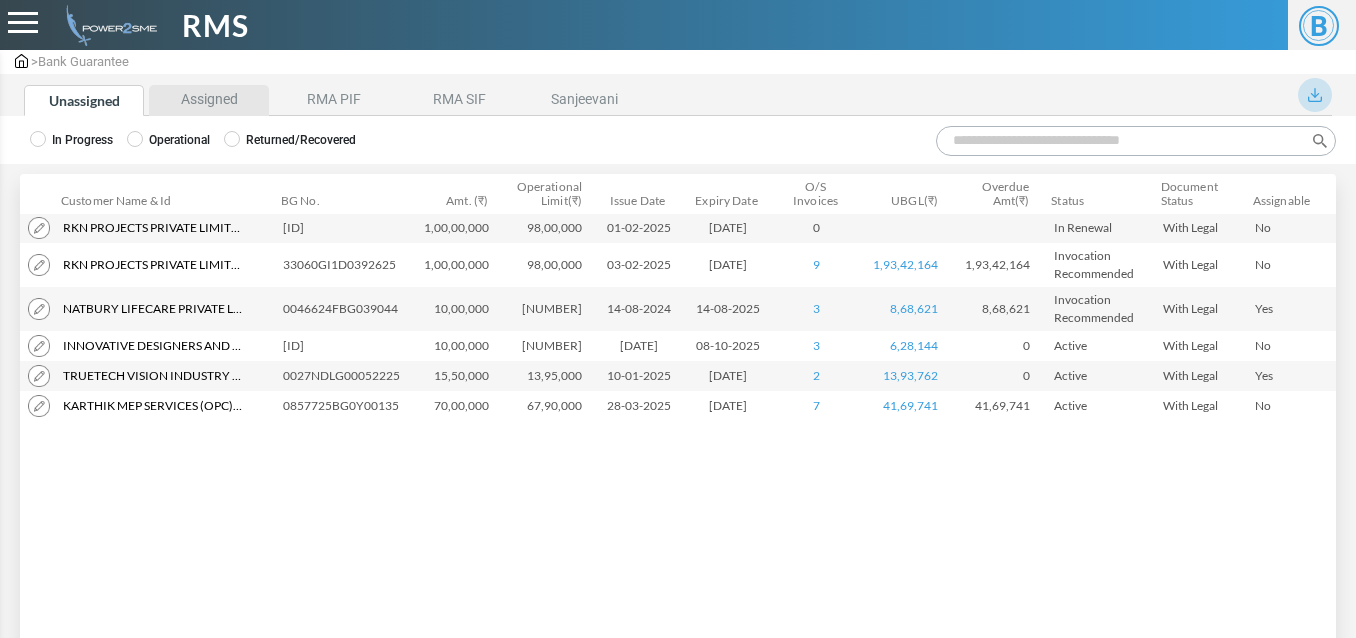 click on "Assigned" at bounding box center (209, 100) 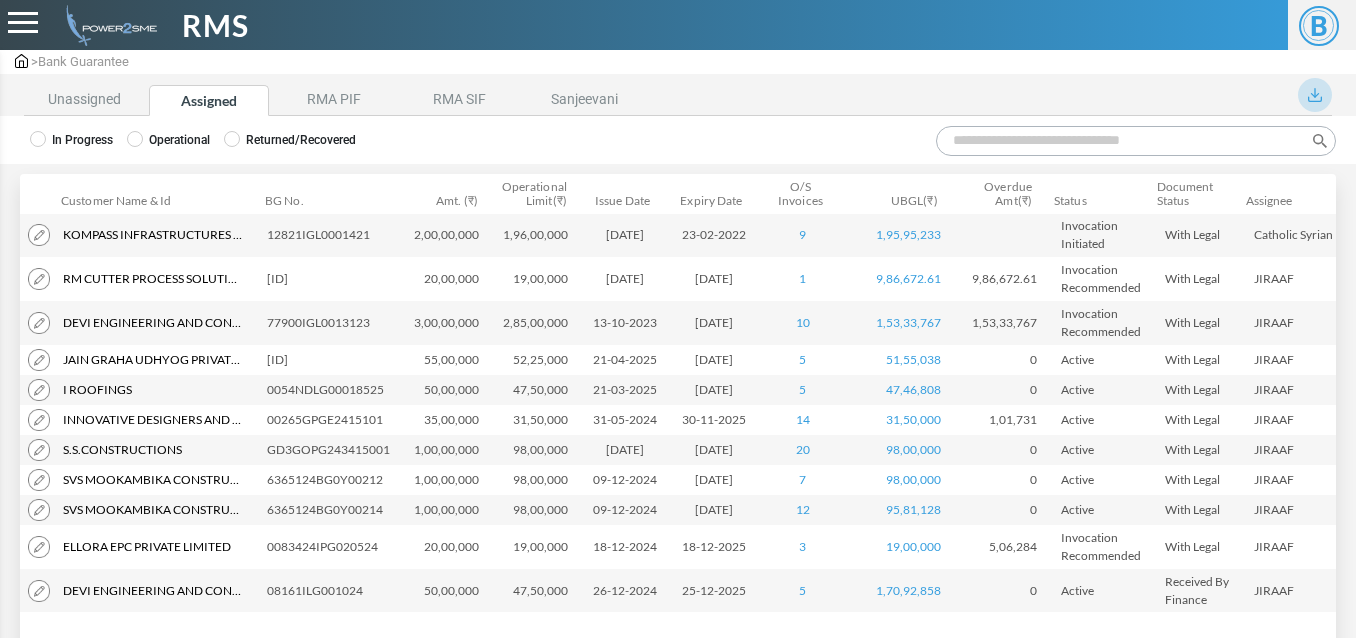 click on "Search:" at bounding box center [1136, 141] 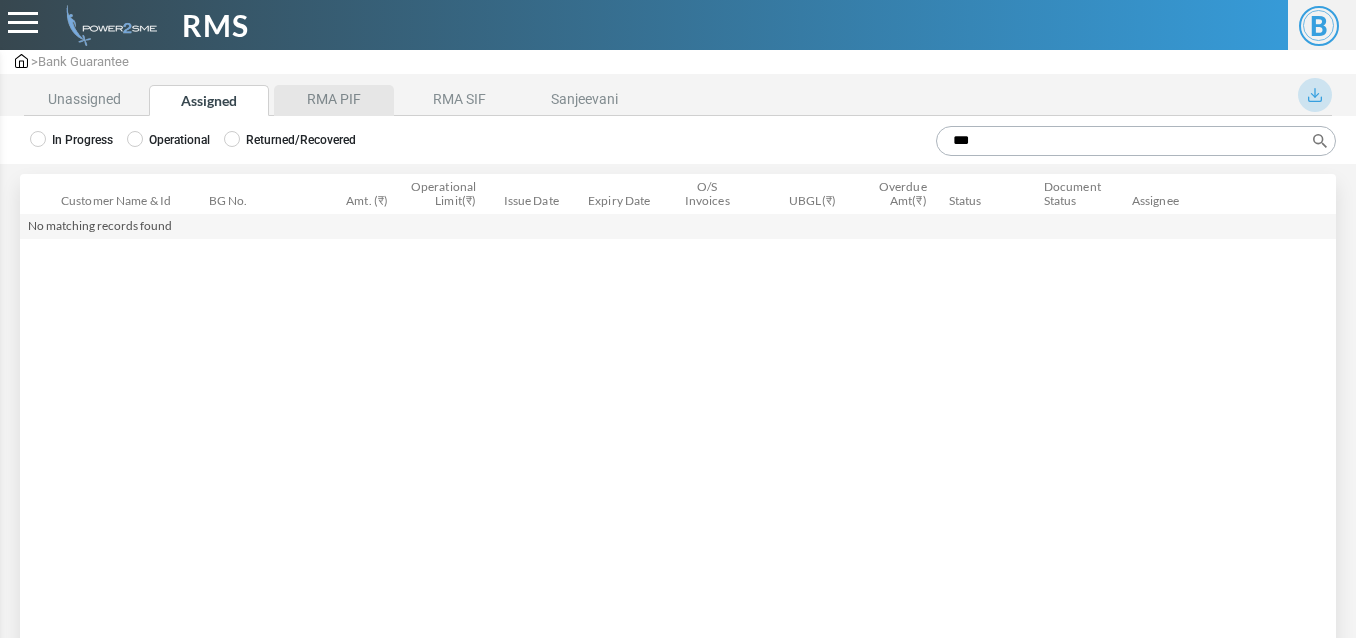 type on "***" 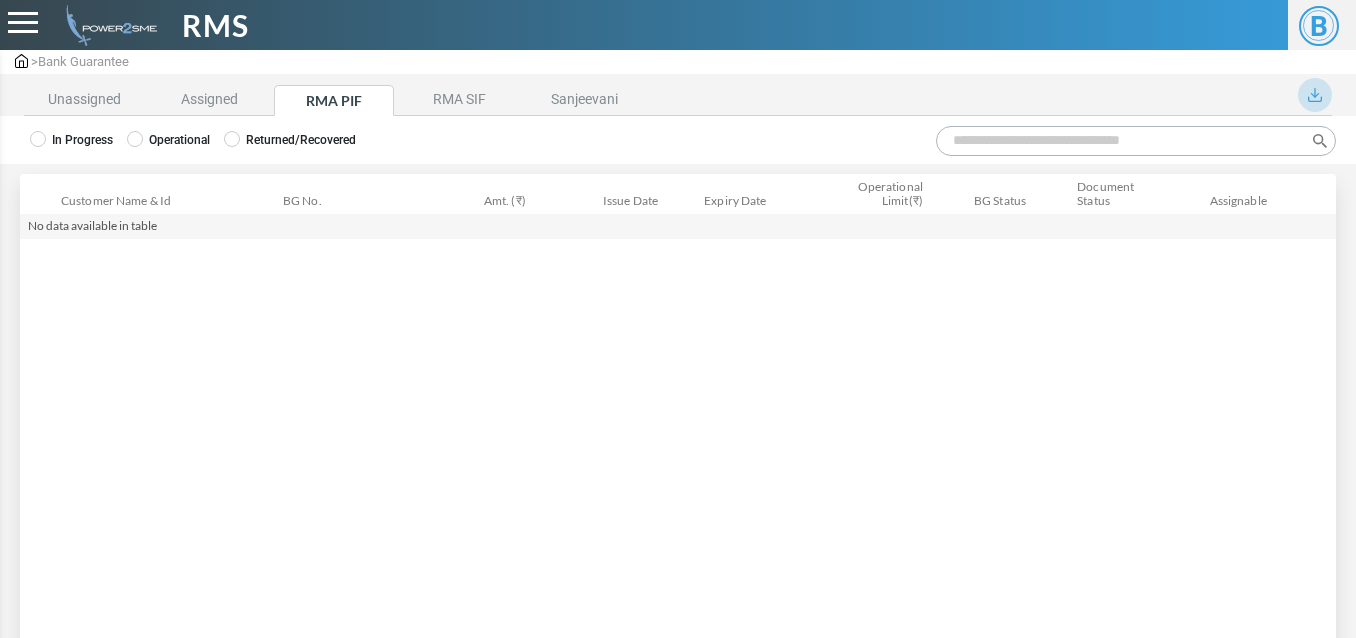 click on "Operational" at bounding box center (168, 140) 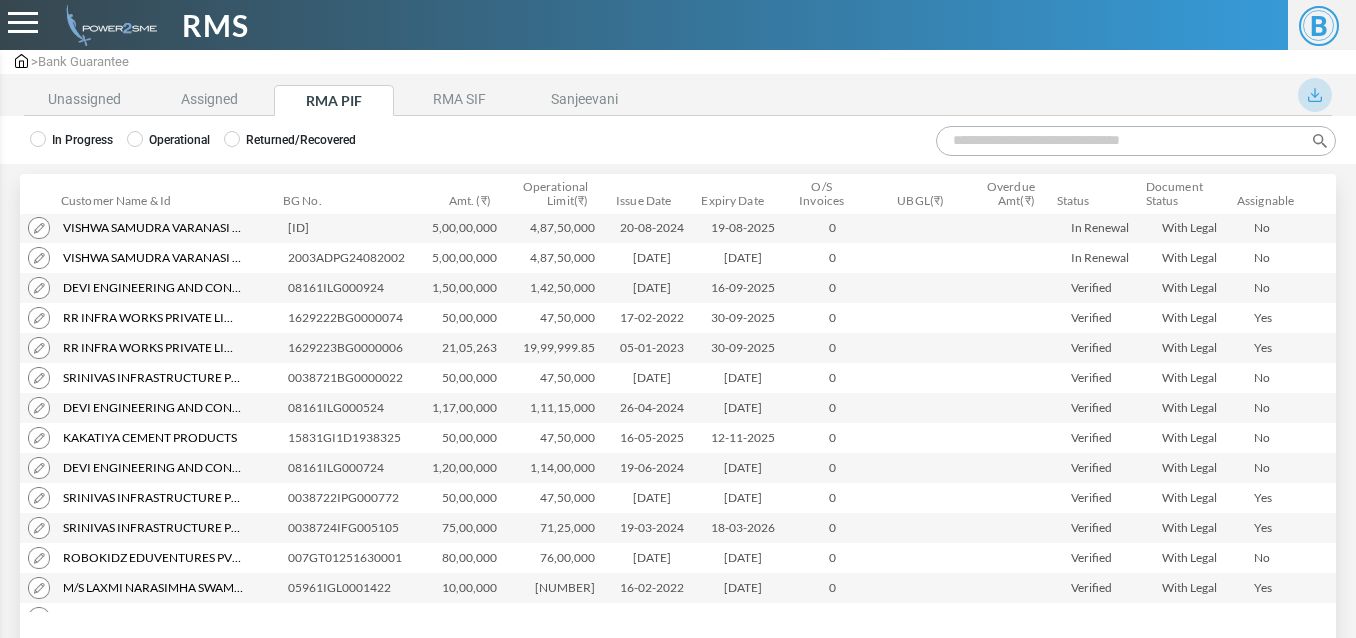 click on "Search:" at bounding box center [1136, 141] 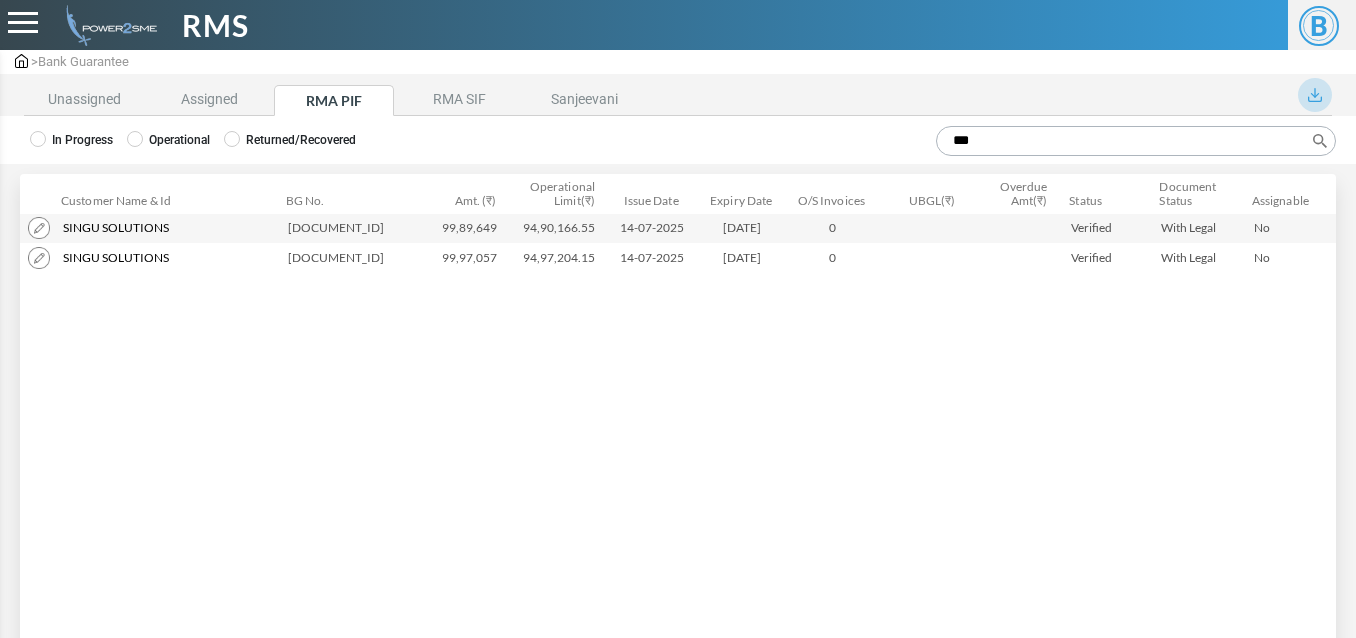 type on "***" 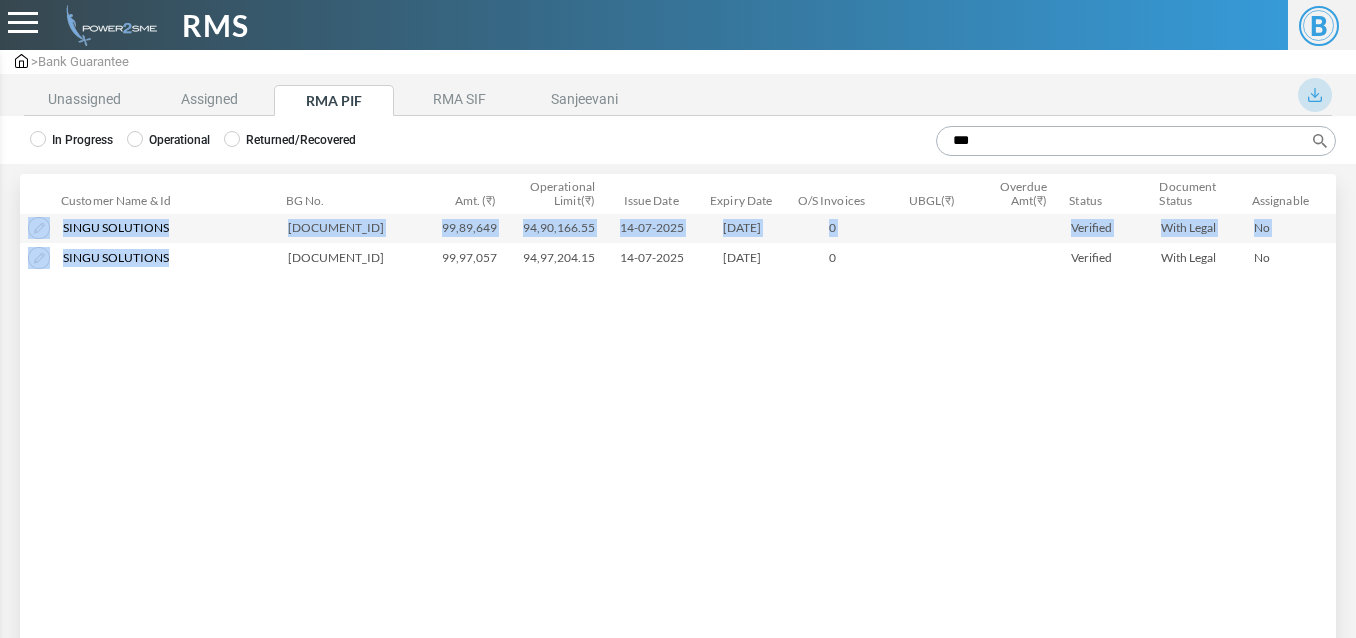drag, startPoint x: 294, startPoint y: 259, endPoint x: 404, endPoint y: 278, distance: 111.62885 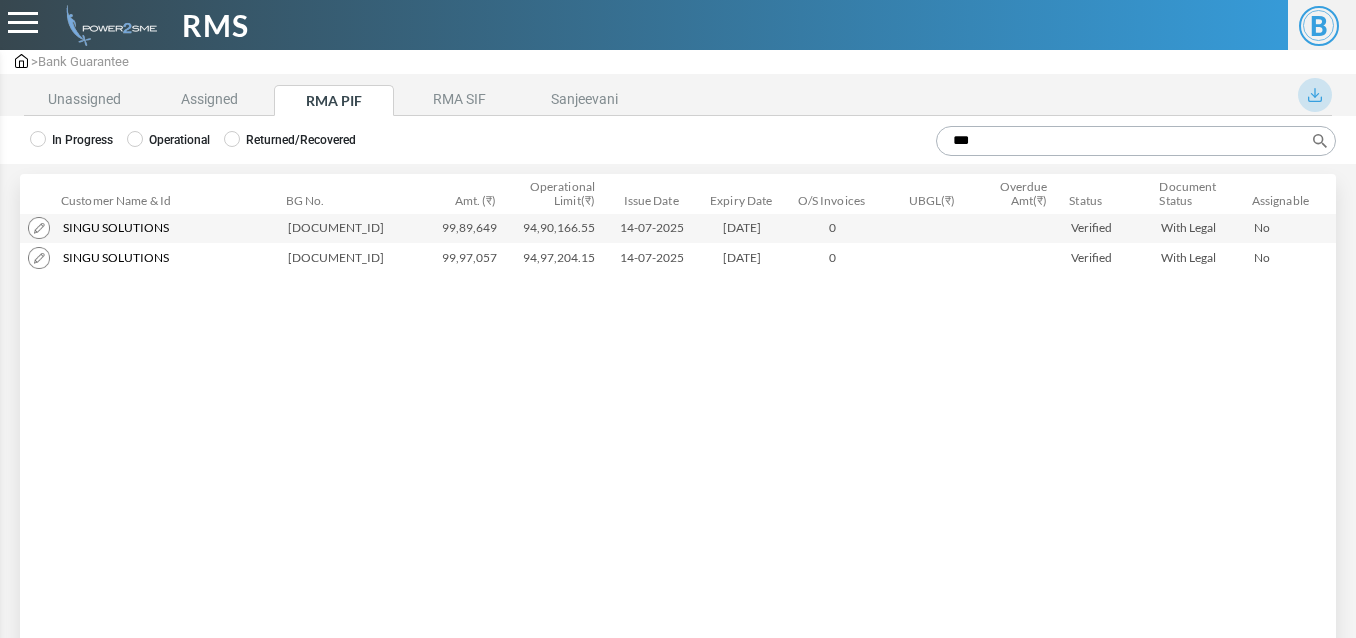 drag, startPoint x: 288, startPoint y: 260, endPoint x: 399, endPoint y: 260, distance: 111 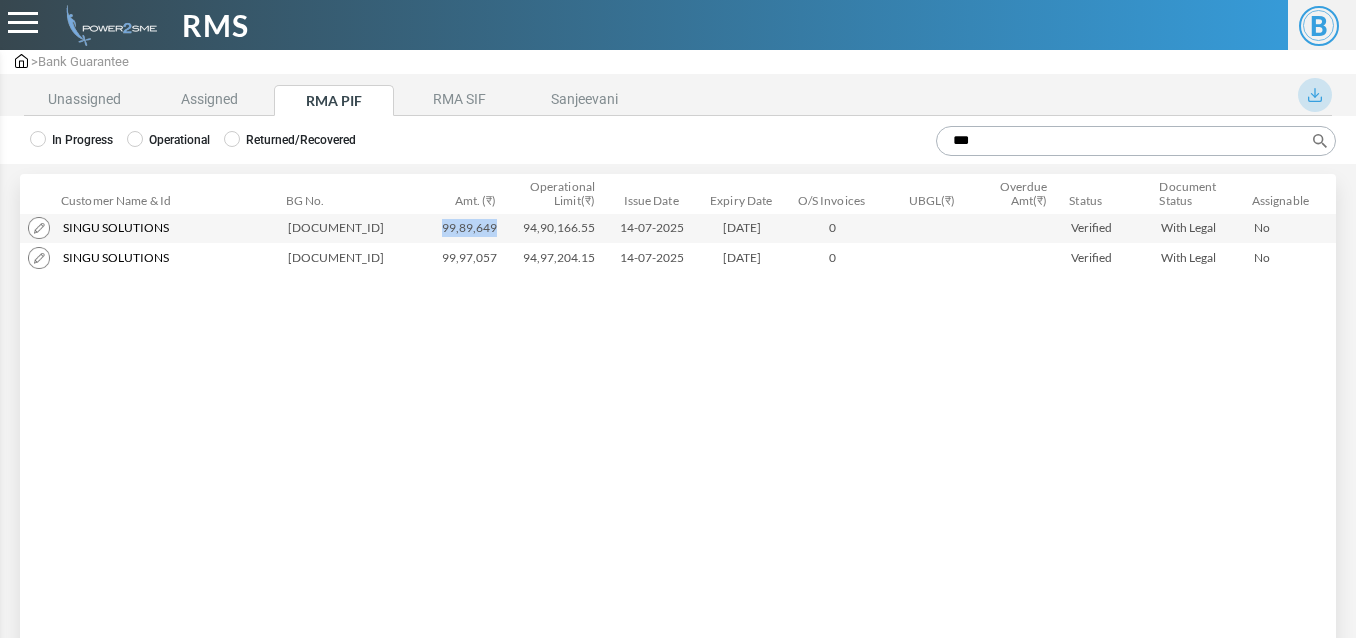 drag, startPoint x: 442, startPoint y: 232, endPoint x: 497, endPoint y: 233, distance: 55.00909 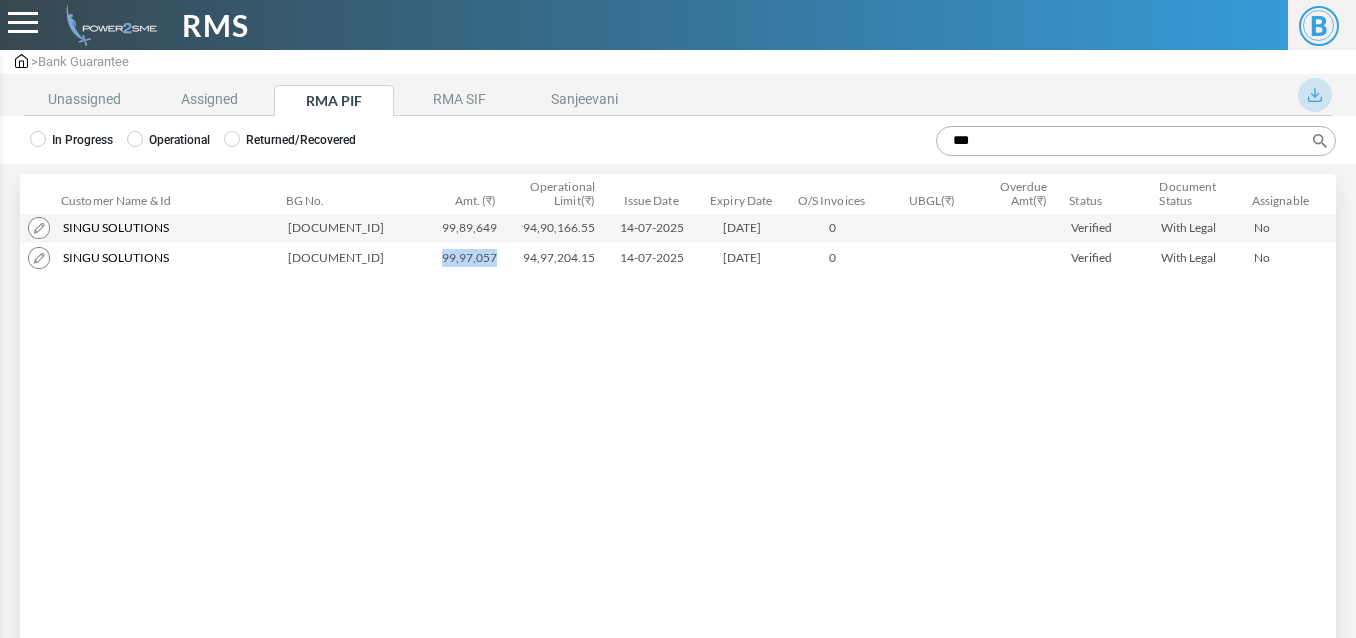 drag, startPoint x: 443, startPoint y: 260, endPoint x: 503, endPoint y: 260, distance: 60 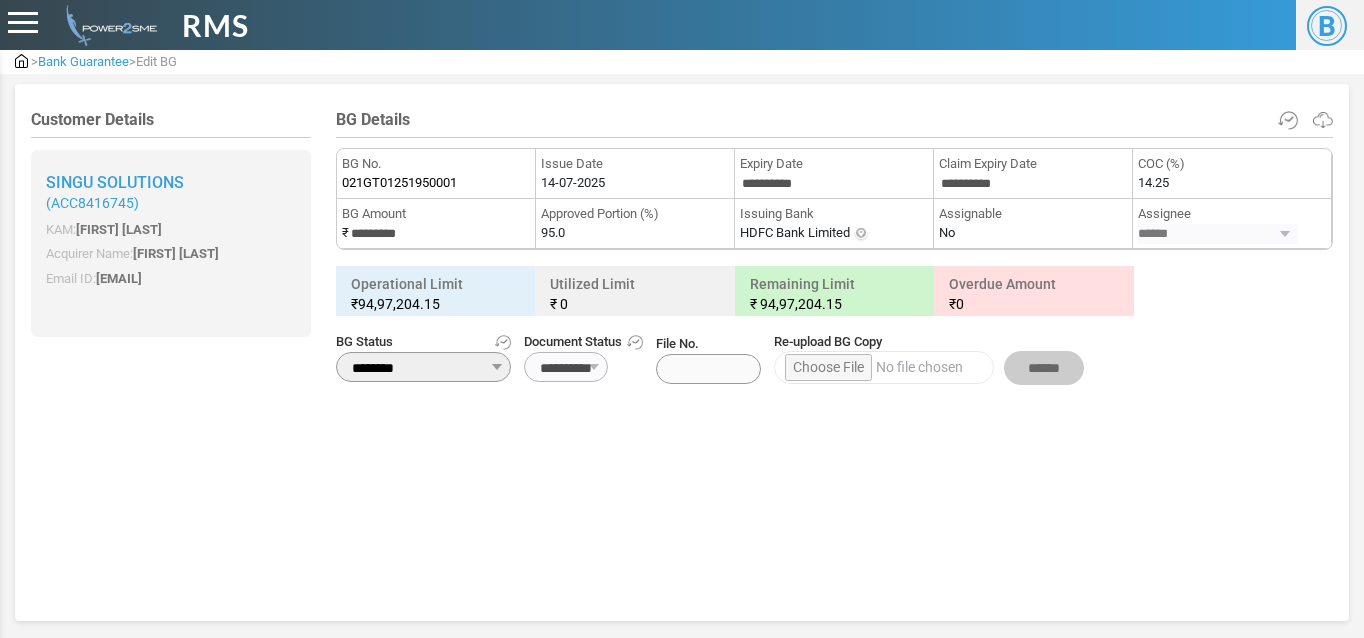 scroll, scrollTop: 0, scrollLeft: 0, axis: both 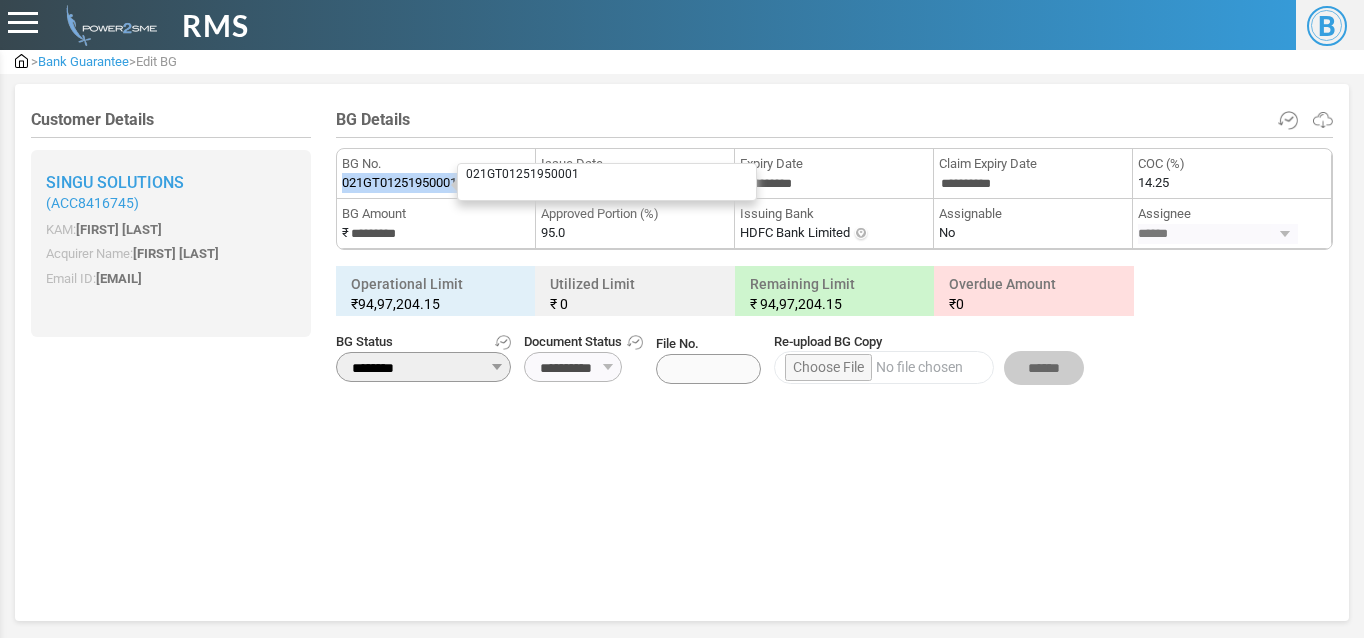 drag, startPoint x: 342, startPoint y: 180, endPoint x: 467, endPoint y: 190, distance: 125.39936 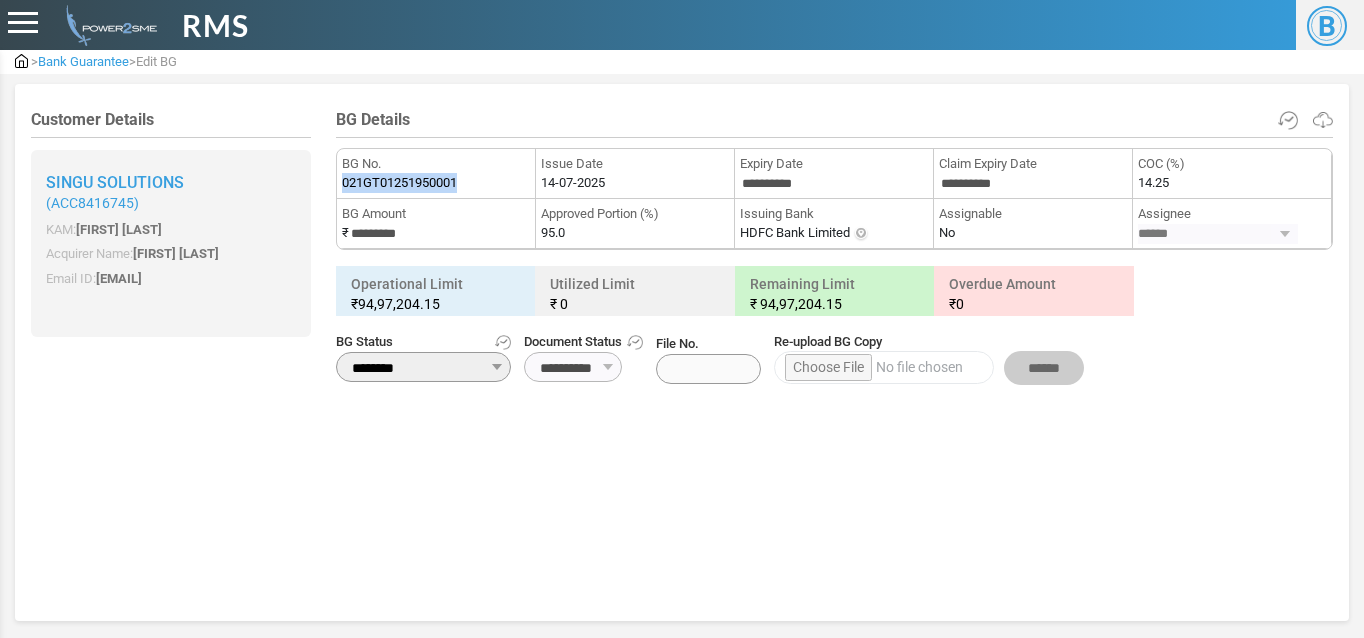 copy on "021GT01251950001" 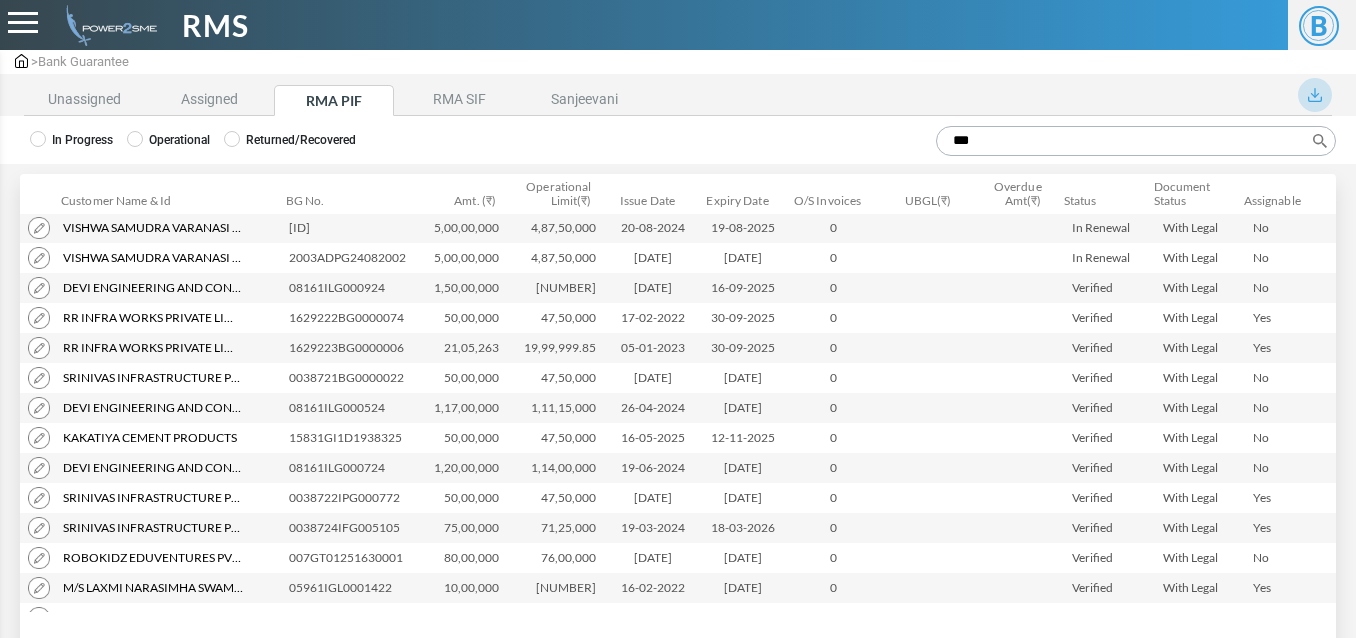 scroll, scrollTop: 0, scrollLeft: 0, axis: both 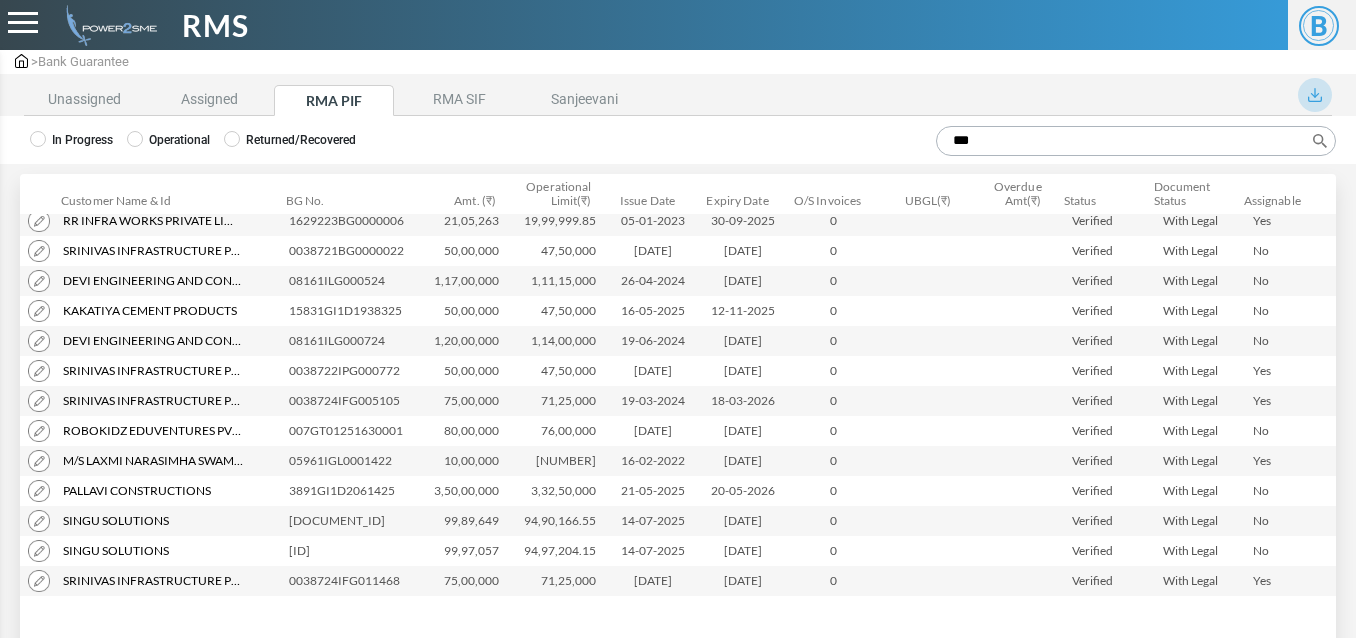 click on "***" at bounding box center (1136, 141) 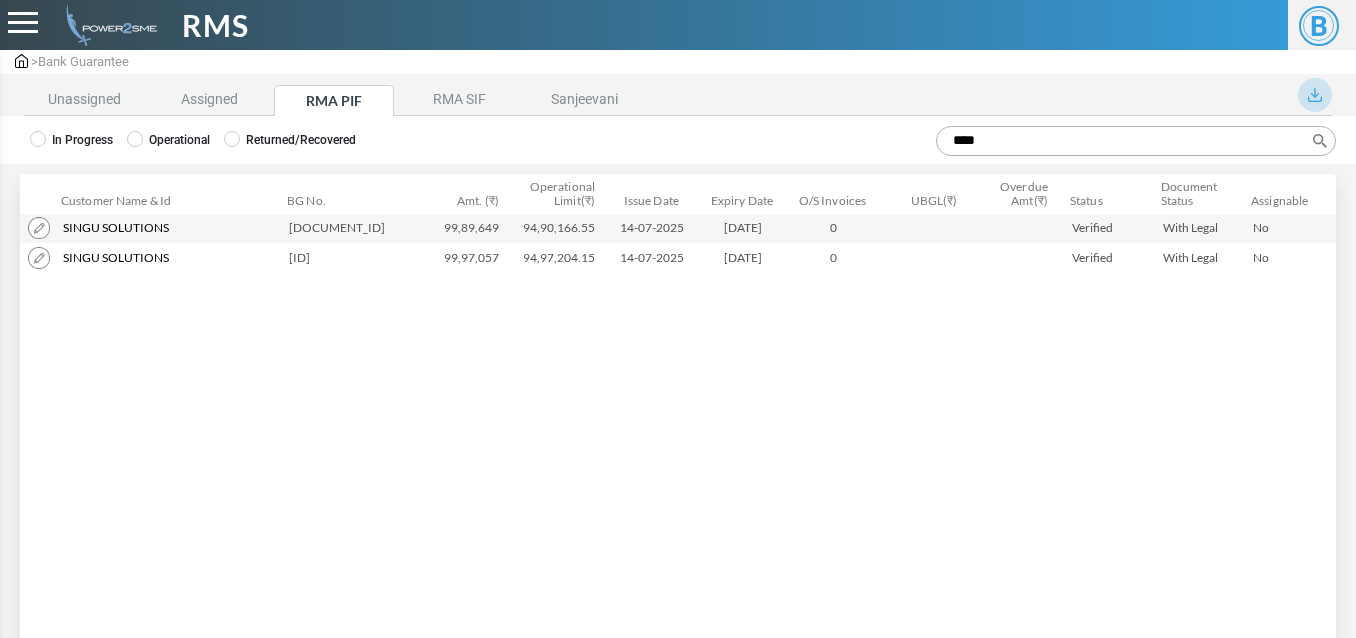 scroll, scrollTop: 0, scrollLeft: 0, axis: both 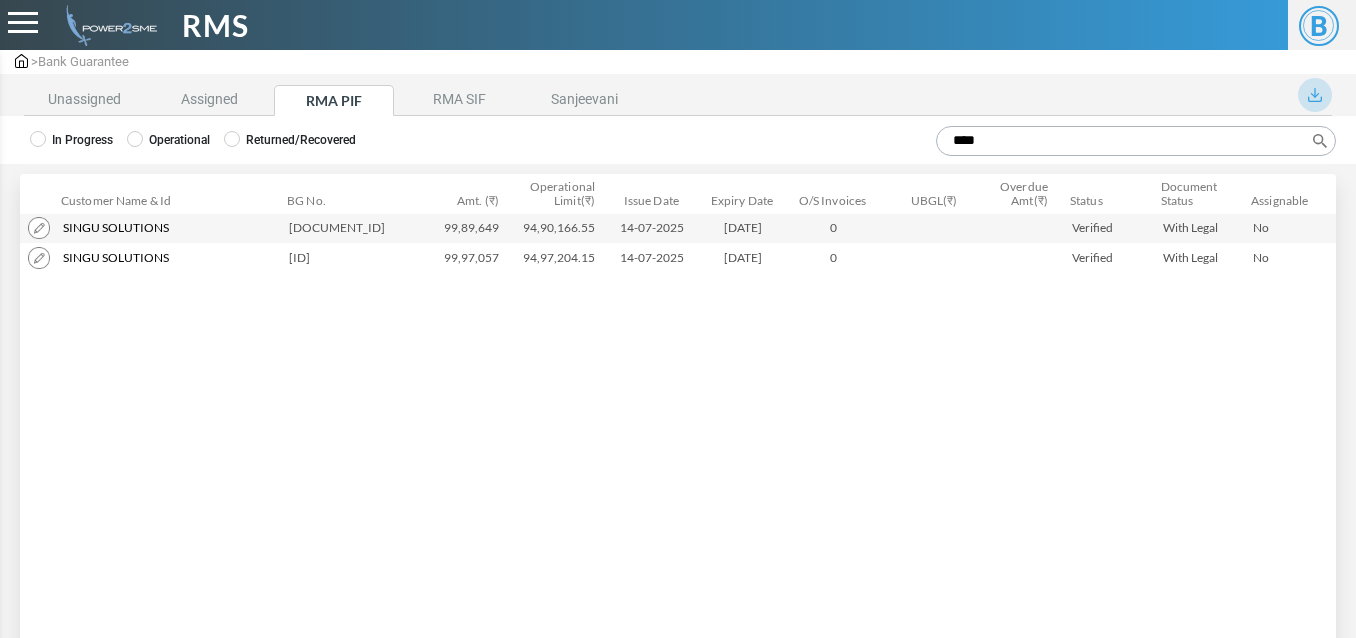 type on "****" 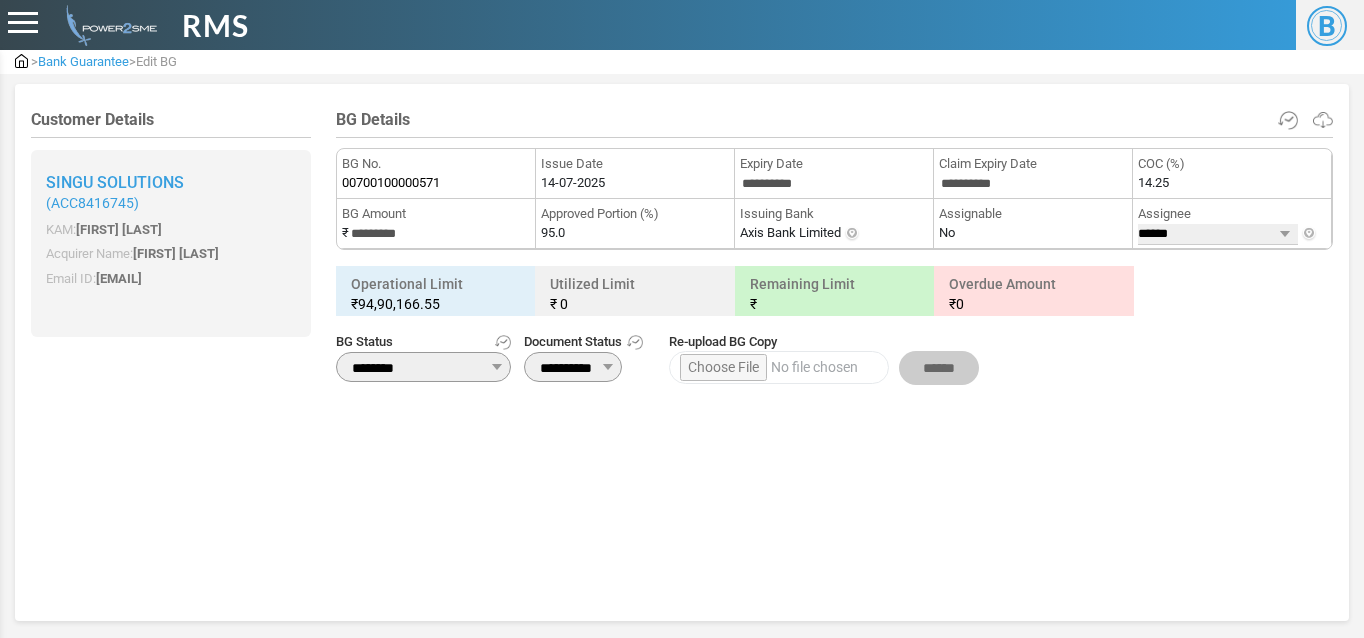 scroll, scrollTop: 0, scrollLeft: 0, axis: both 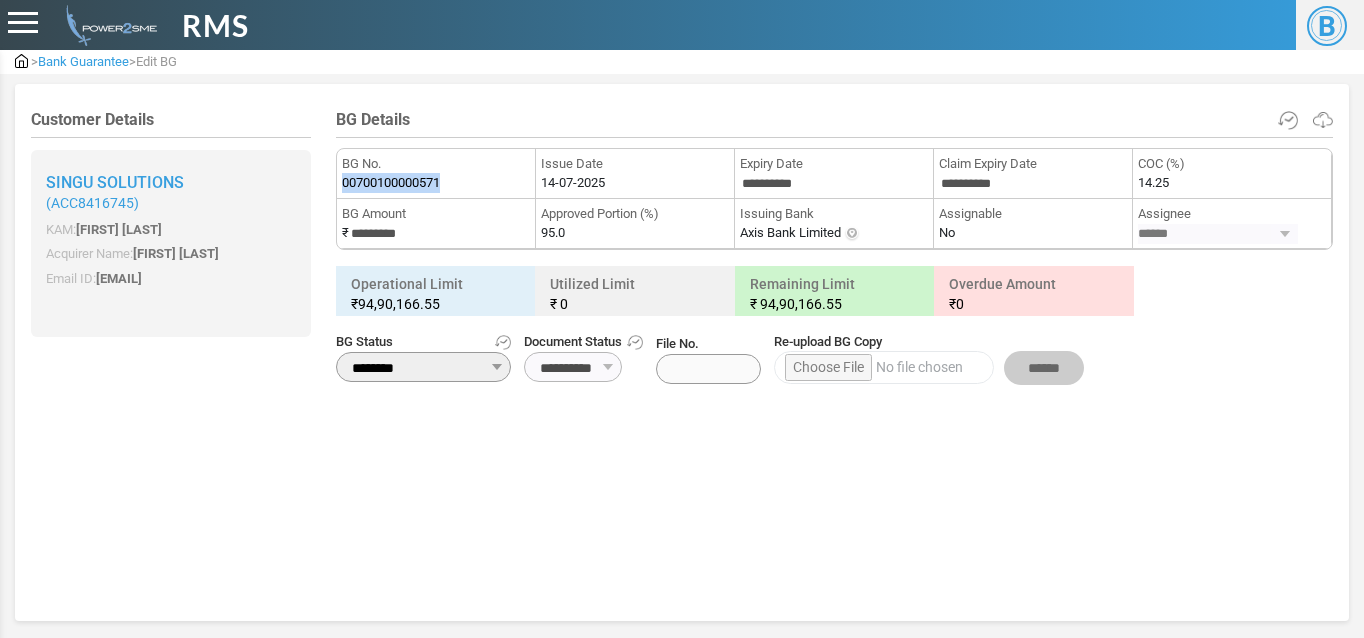 drag, startPoint x: 345, startPoint y: 181, endPoint x: 448, endPoint y: 193, distance: 103.69667 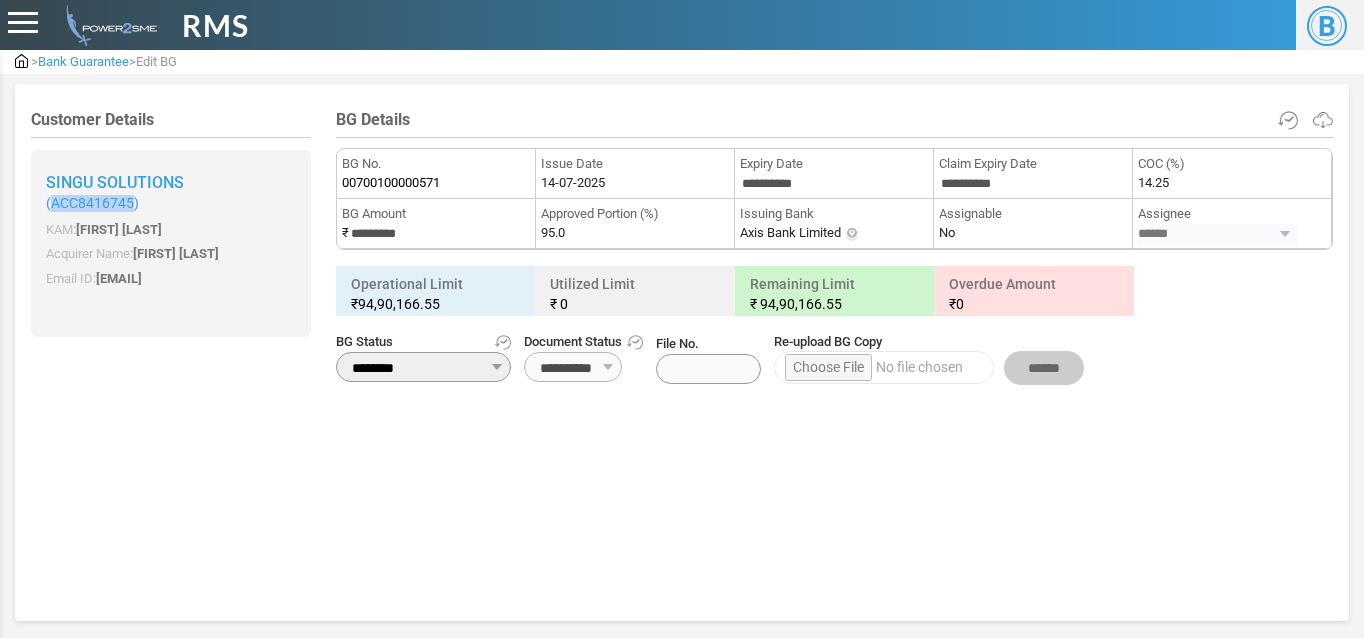 drag, startPoint x: 53, startPoint y: 205, endPoint x: 131, endPoint y: 205, distance: 78 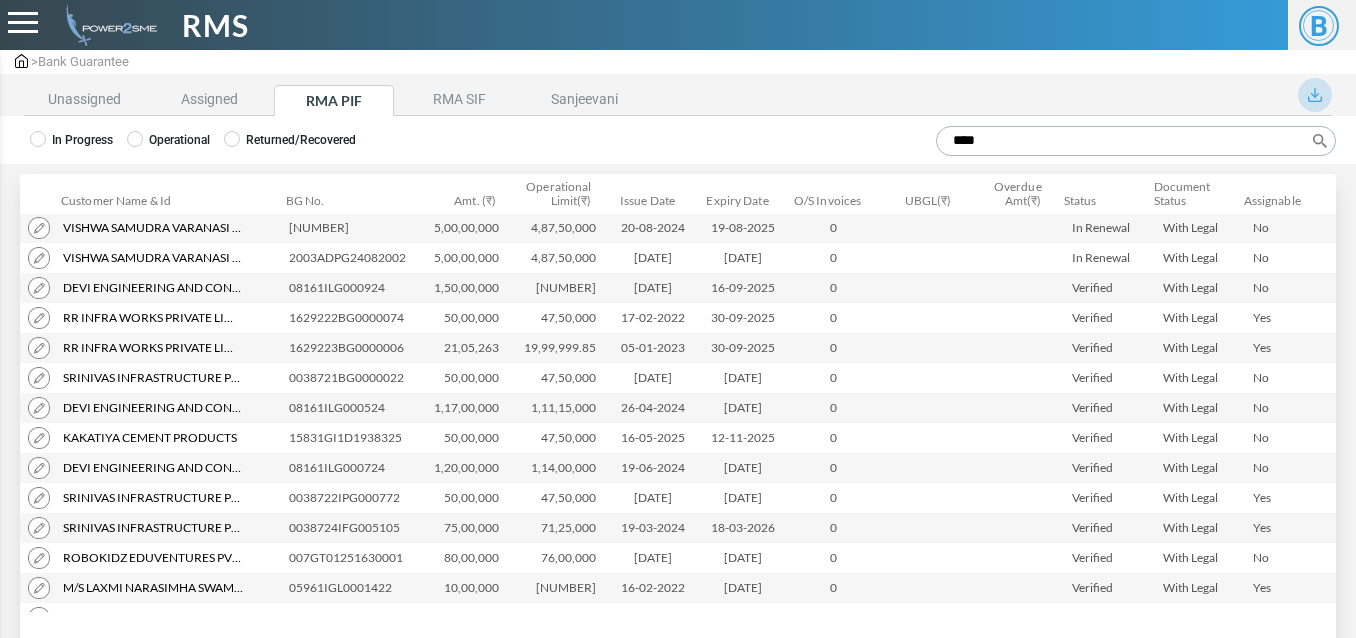 scroll, scrollTop: 0, scrollLeft: 0, axis: both 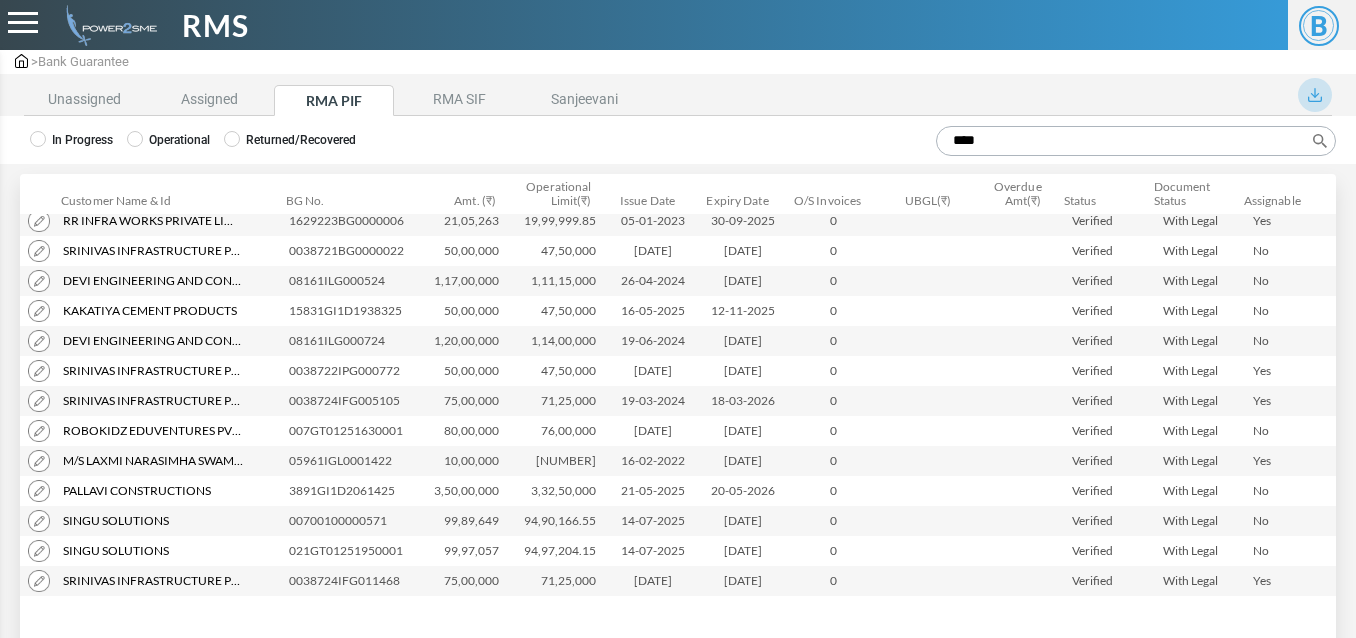 click on "****" at bounding box center [1136, 141] 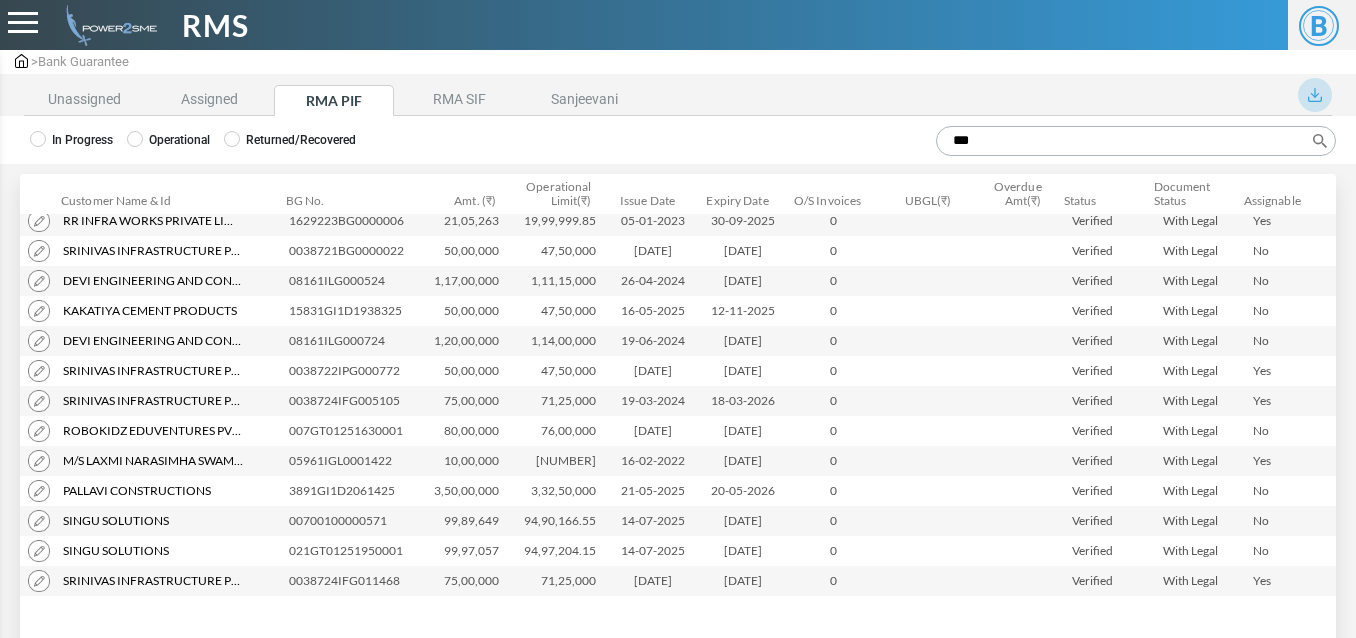 scroll, scrollTop: 0, scrollLeft: 0, axis: both 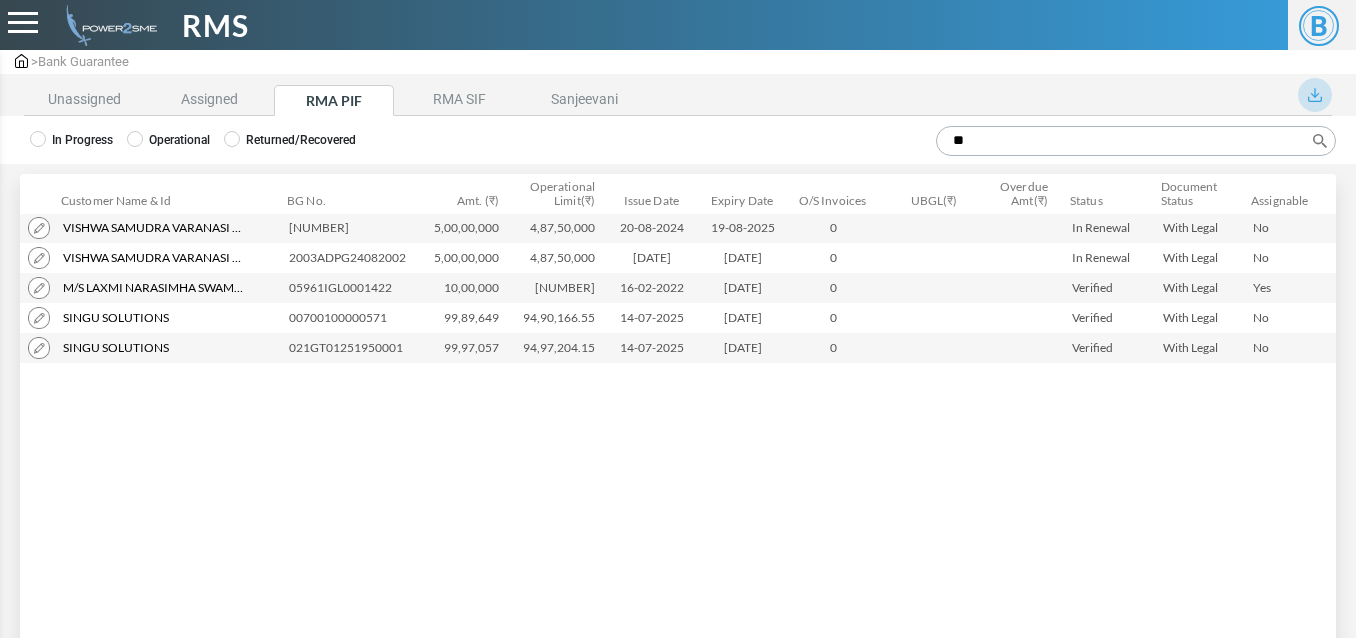 type on "*" 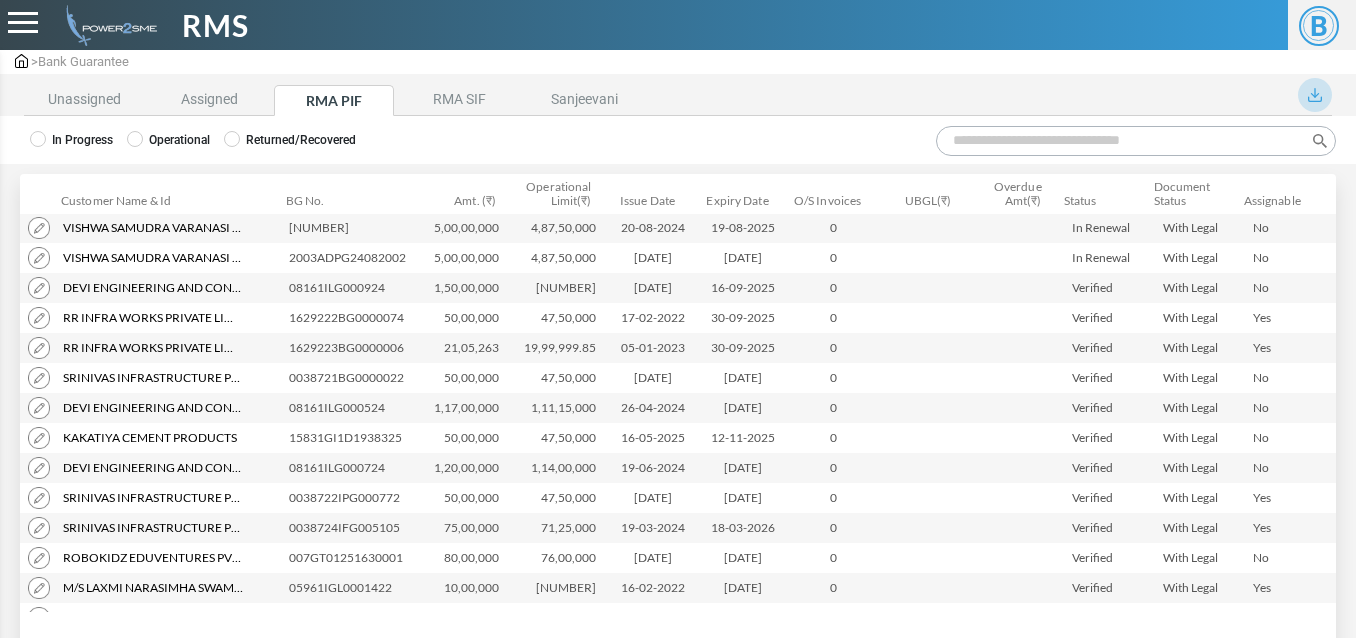 paste on "**********" 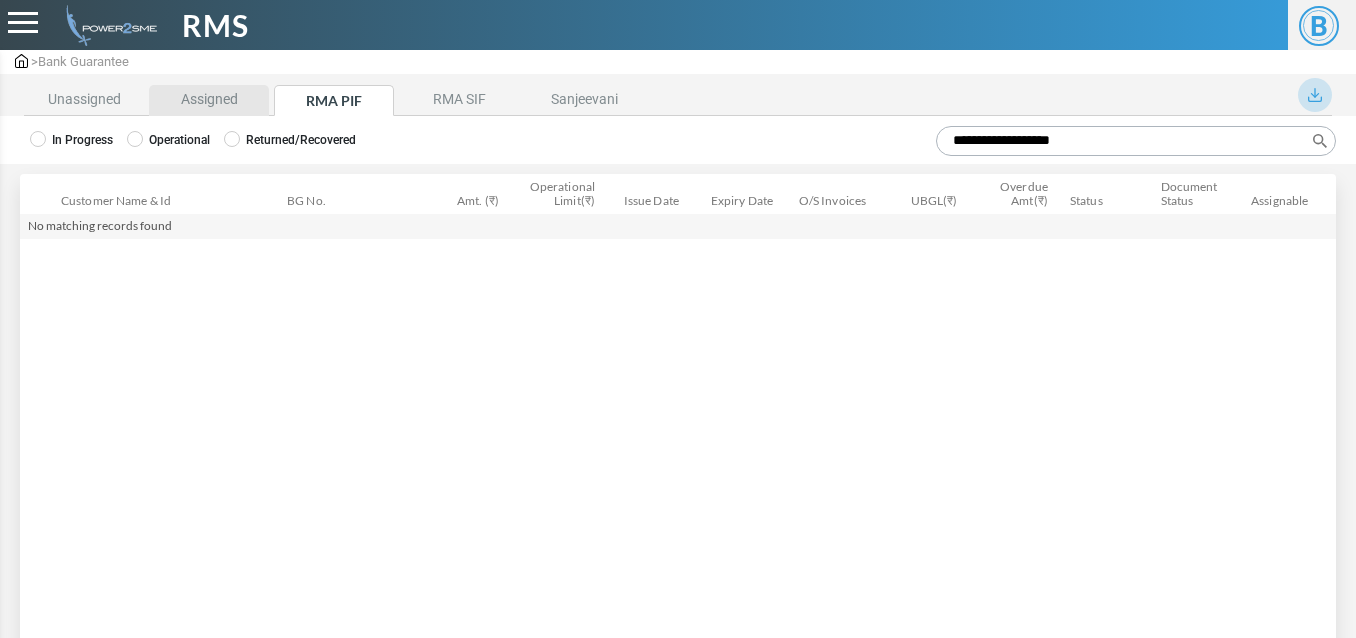 type on "**********" 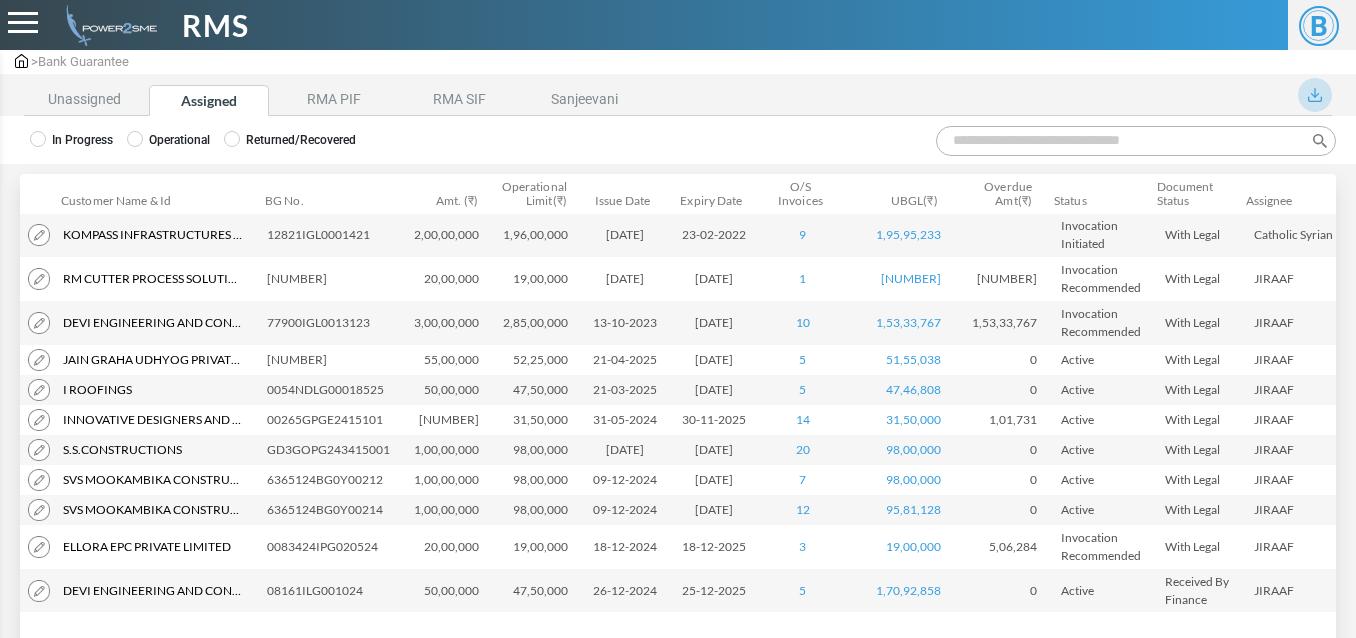 click on "Search:" at bounding box center [1136, 141] 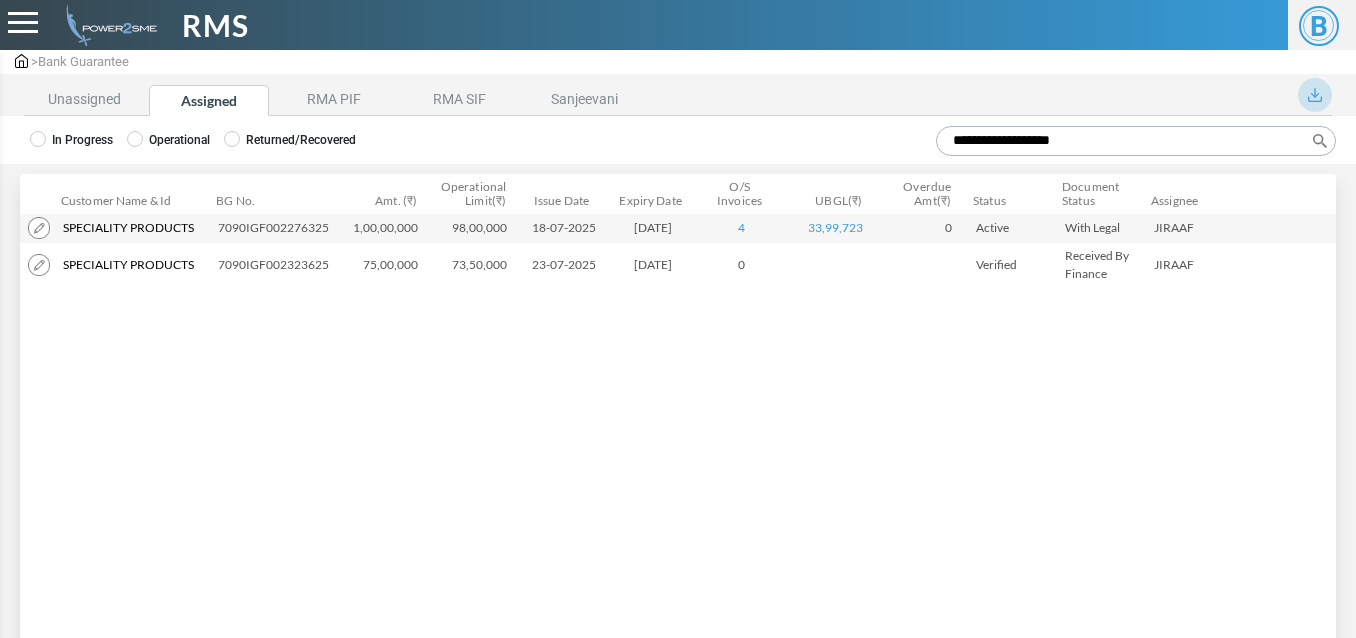 type on "**********" 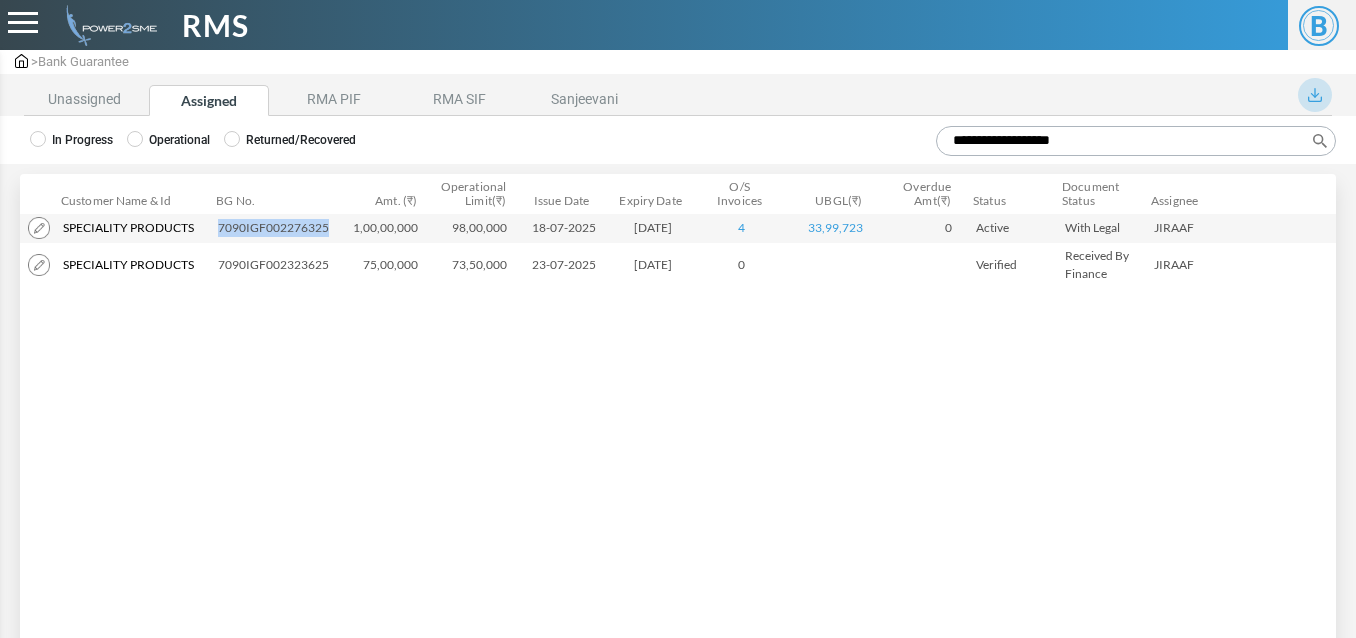 drag, startPoint x: 218, startPoint y: 230, endPoint x: 332, endPoint y: 230, distance: 114 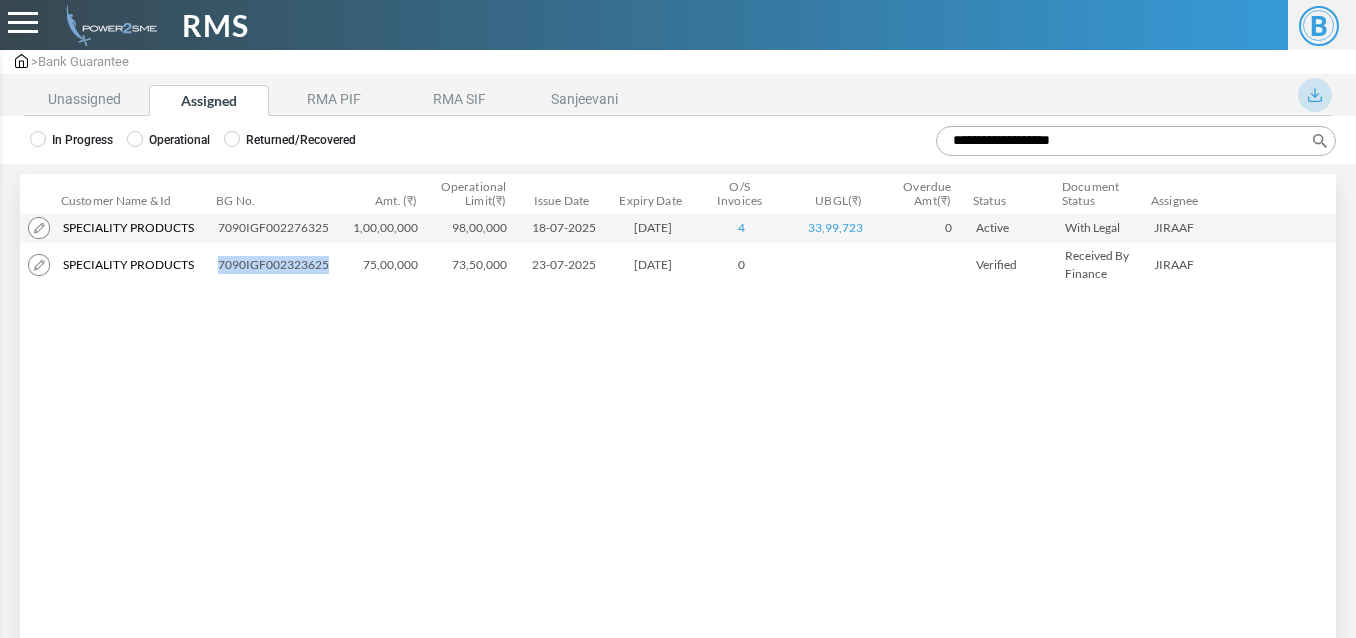 drag, startPoint x: 215, startPoint y: 266, endPoint x: 341, endPoint y: 282, distance: 127.01181 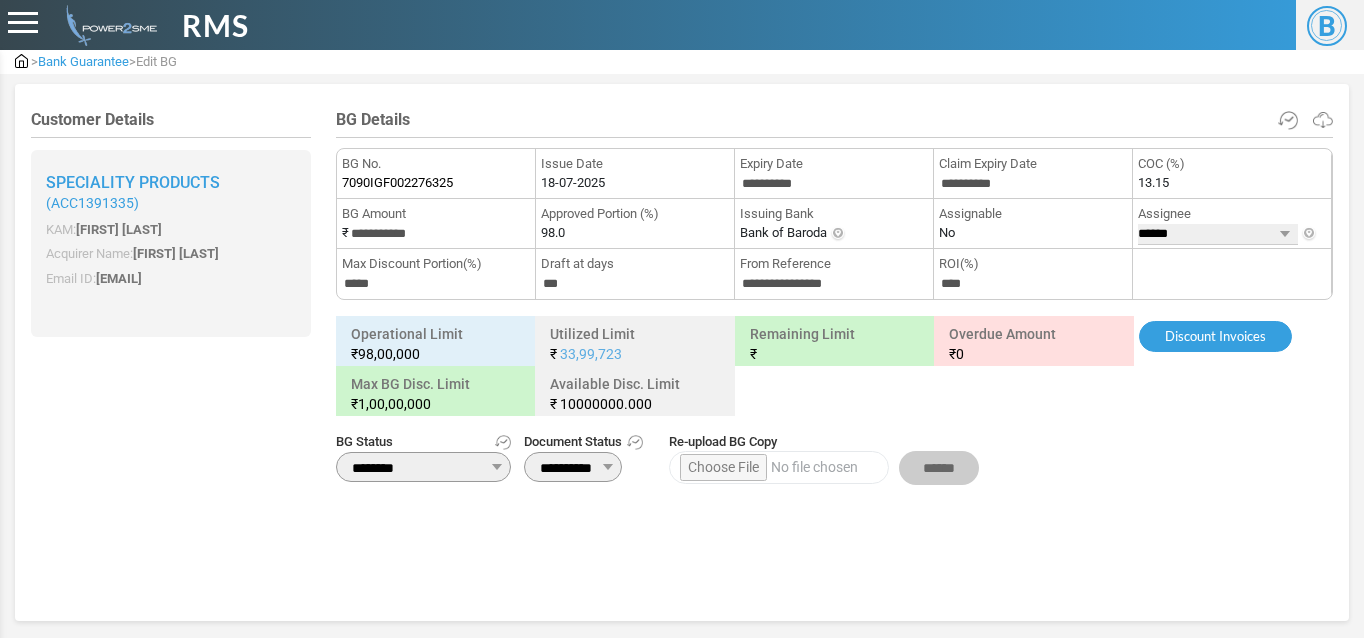 scroll, scrollTop: 0, scrollLeft: 0, axis: both 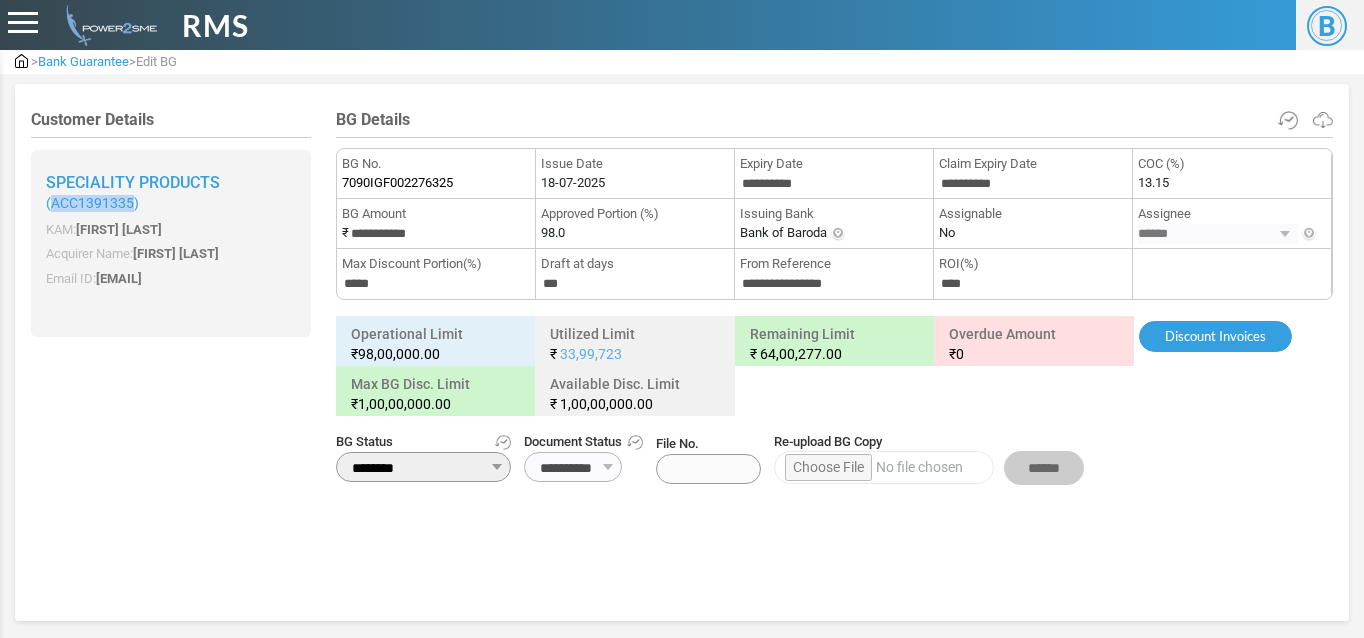 drag, startPoint x: 54, startPoint y: 204, endPoint x: 132, endPoint y: 204, distance: 78 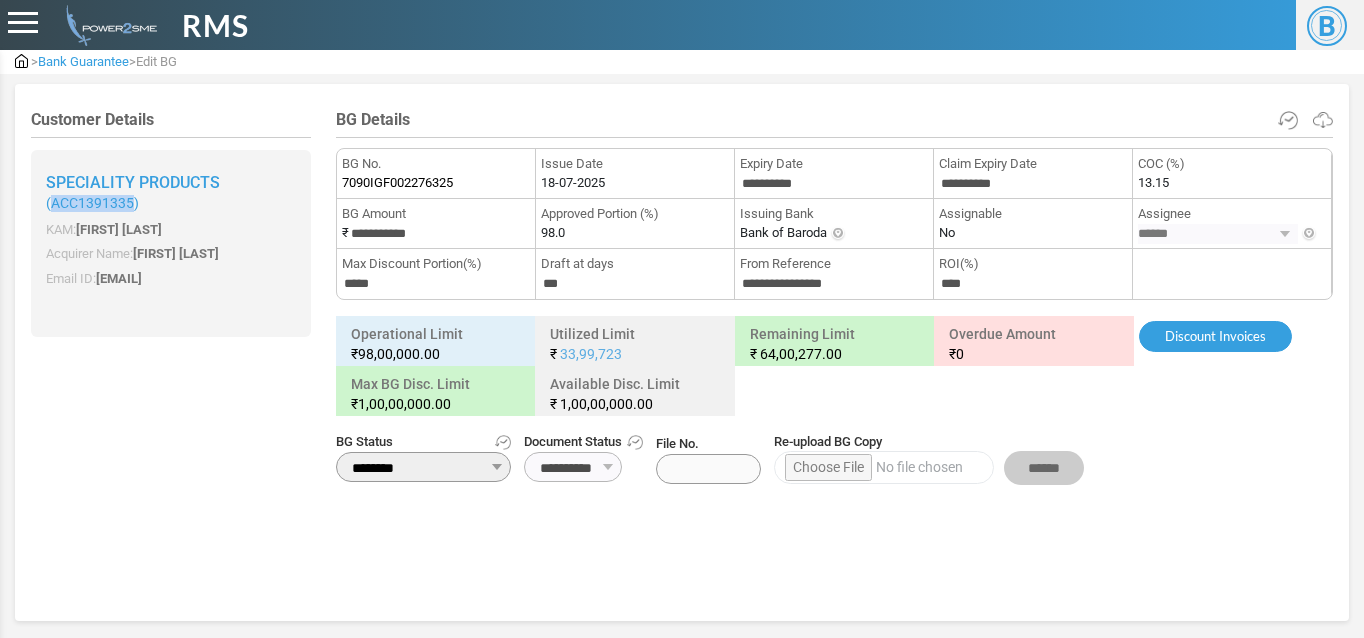 click on "ACC1391335" at bounding box center (92, 203) 